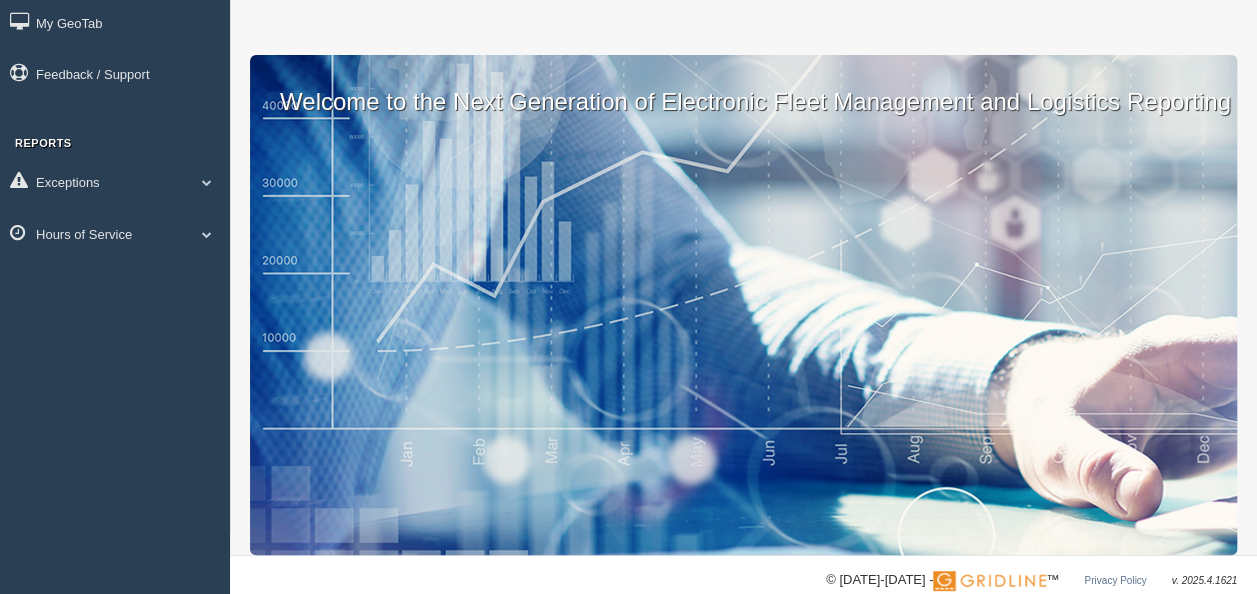 scroll, scrollTop: 92, scrollLeft: 0, axis: vertical 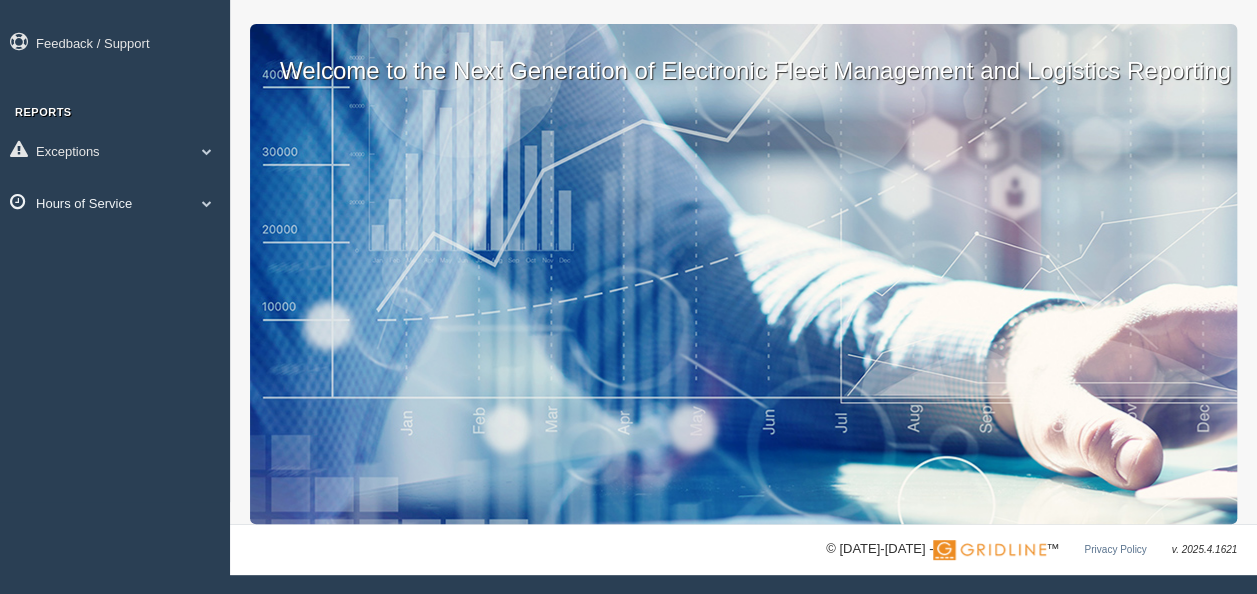 click on "Hours of Service" at bounding box center [115, 202] 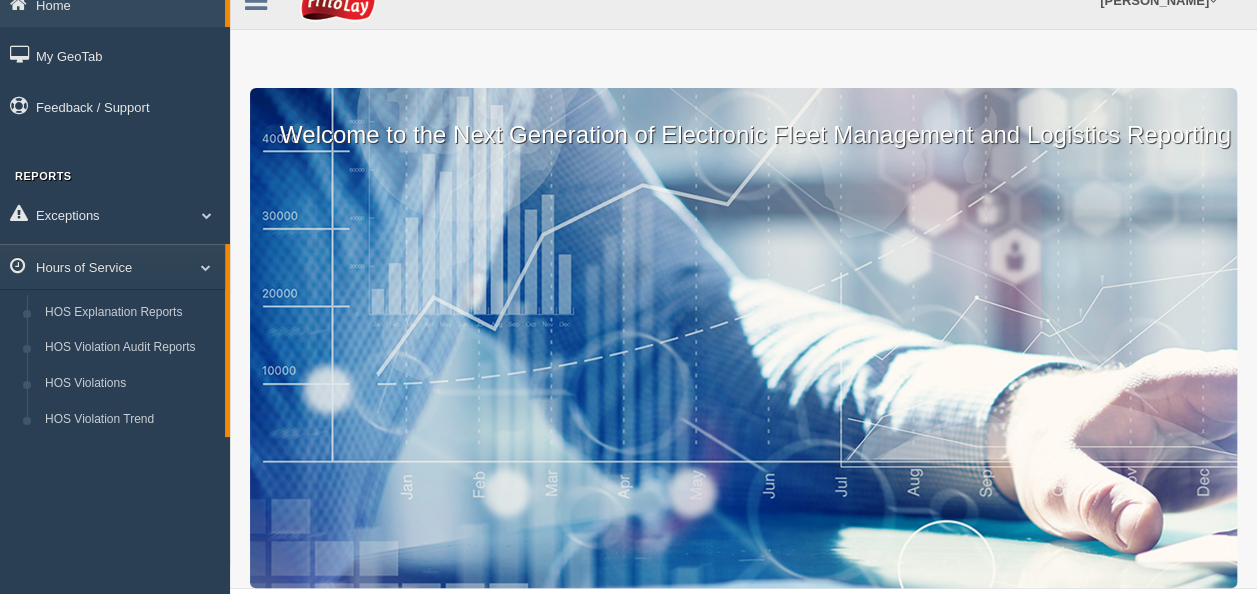 scroll, scrollTop: 0, scrollLeft: 0, axis: both 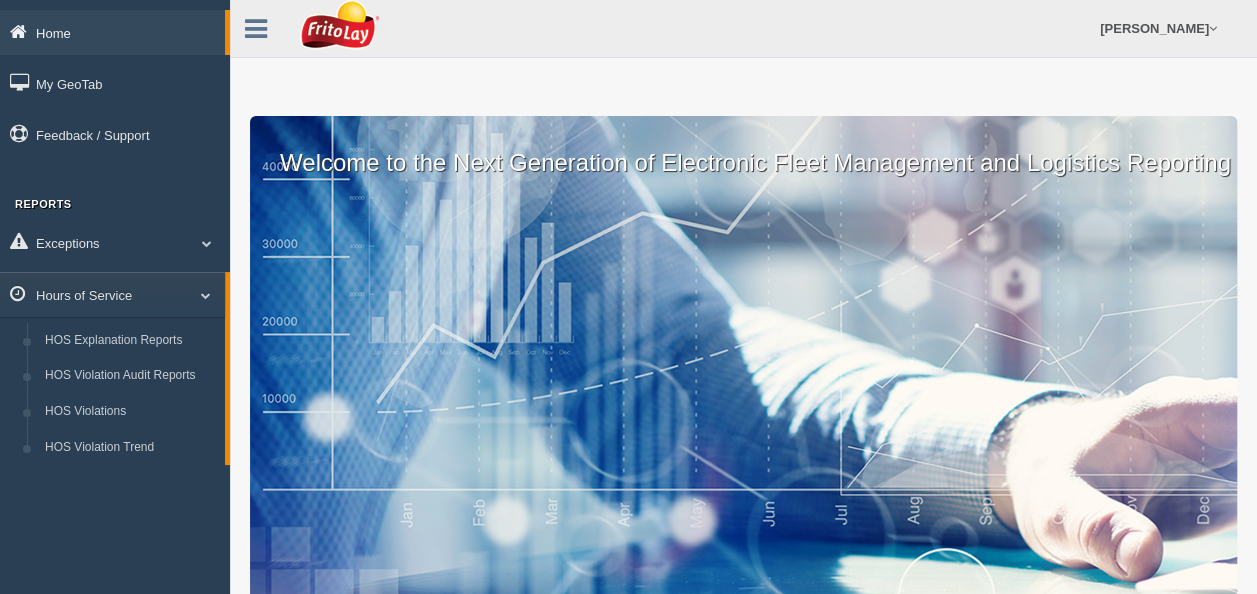 click on "Home" at bounding box center [112, 32] 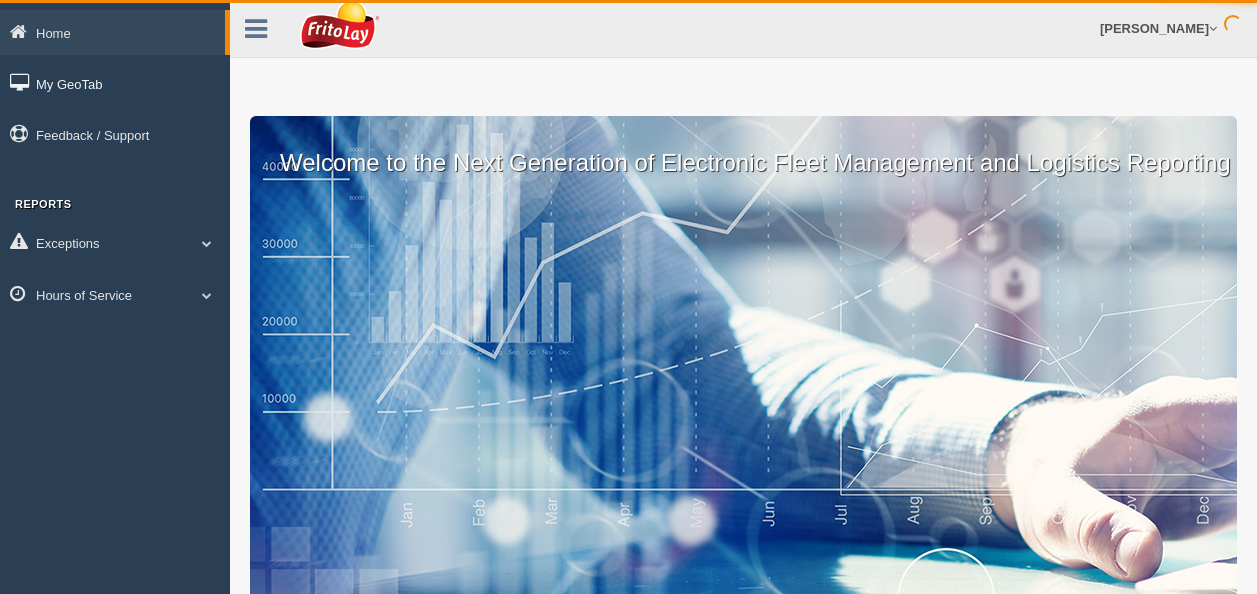 scroll, scrollTop: 0, scrollLeft: 0, axis: both 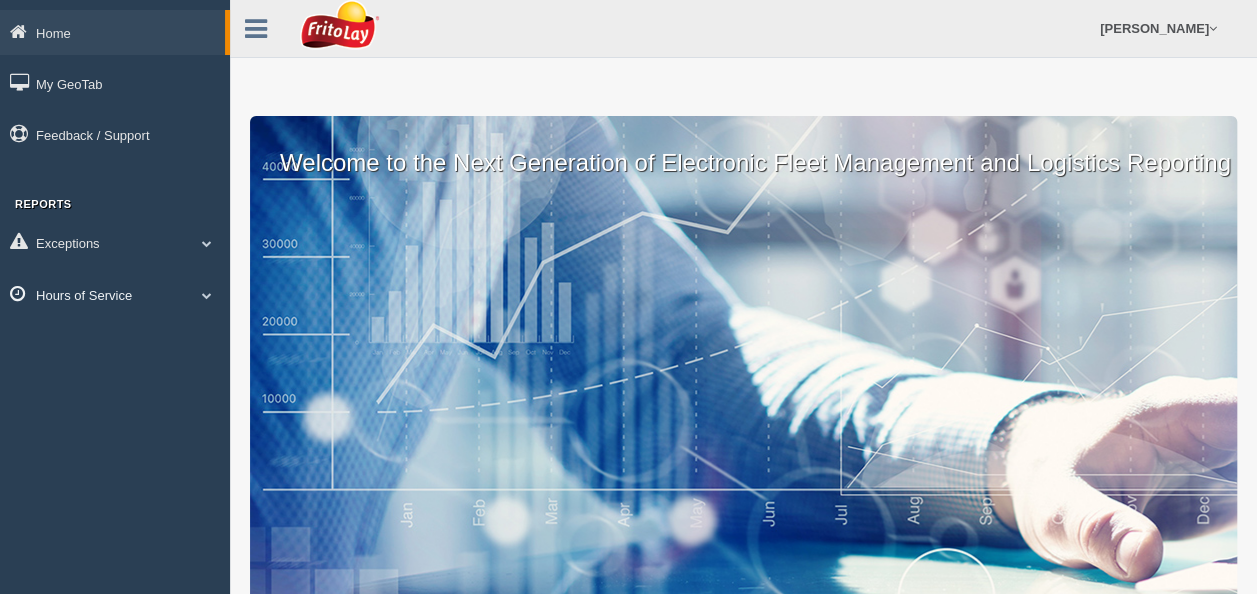 click on "Hours of Service" at bounding box center (115, 294) 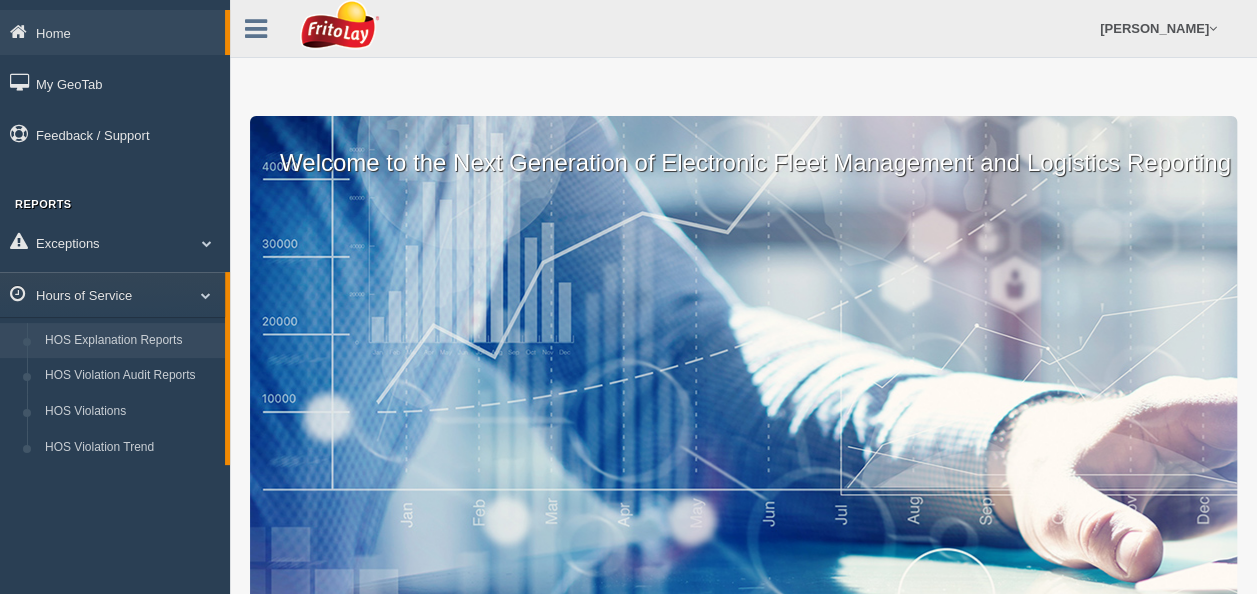 click on "HOS Explanation Reports" at bounding box center (130, 341) 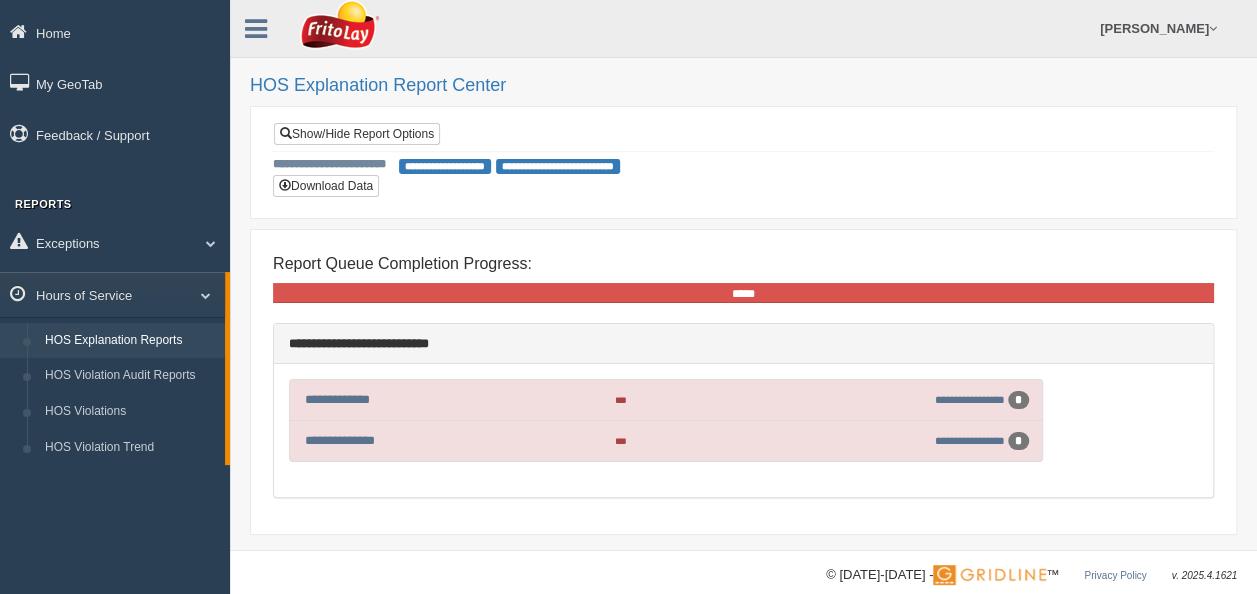 scroll, scrollTop: 20, scrollLeft: 0, axis: vertical 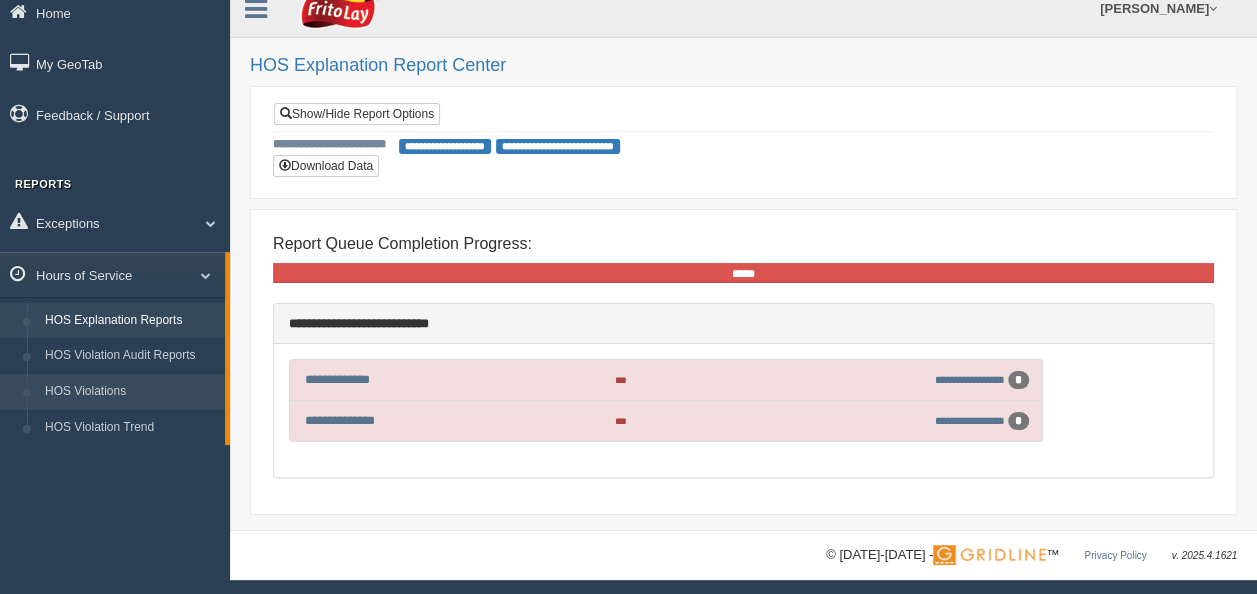 click on "HOS Violations" at bounding box center [130, 392] 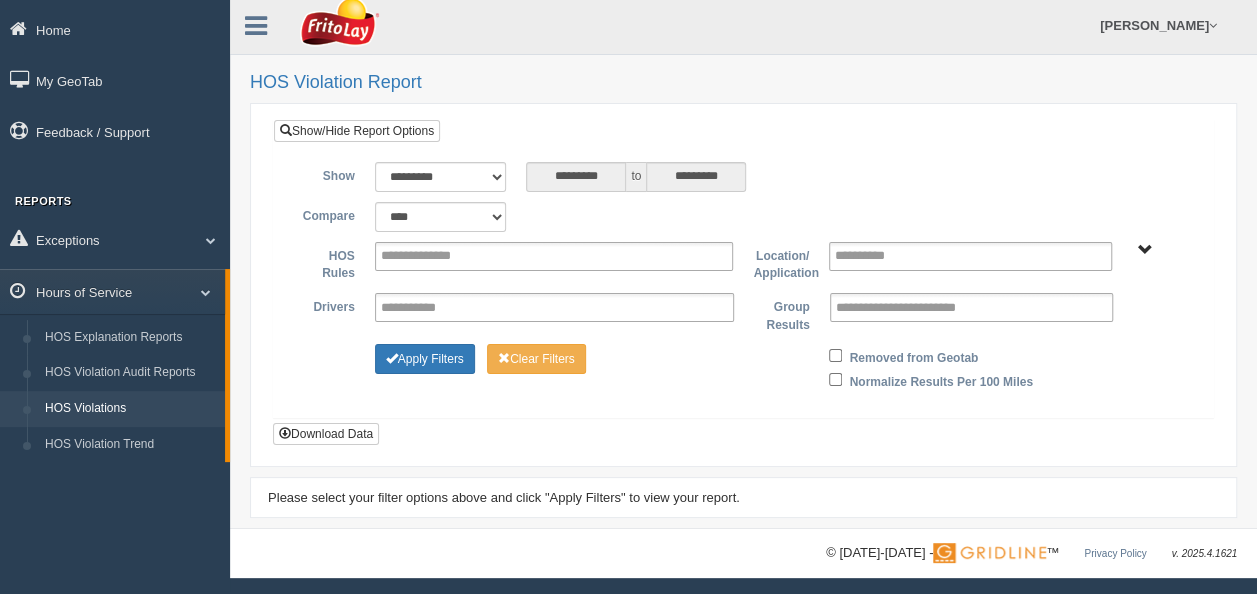 scroll, scrollTop: 0, scrollLeft: 0, axis: both 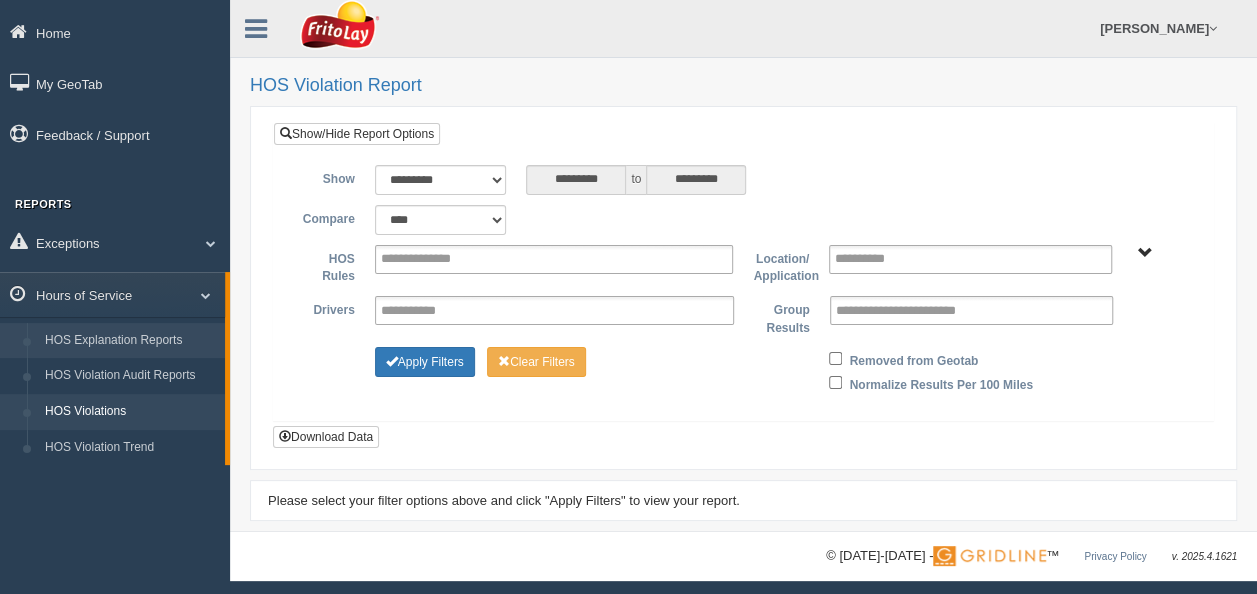 click on "HOS Explanation Reports" at bounding box center (130, 341) 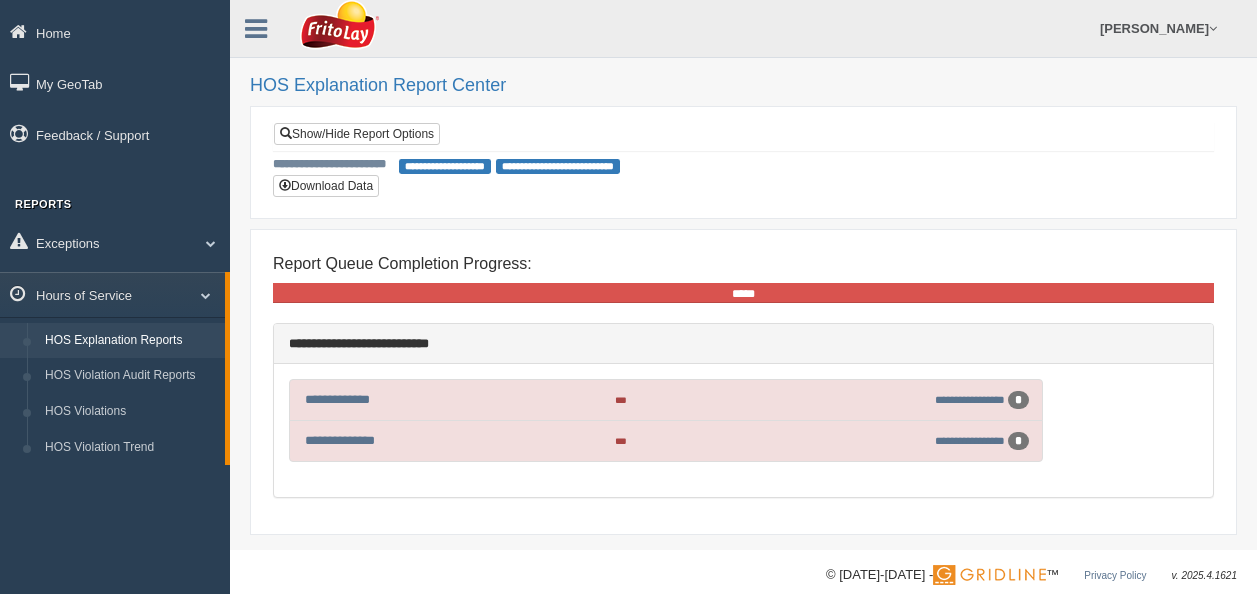 scroll, scrollTop: 0, scrollLeft: 0, axis: both 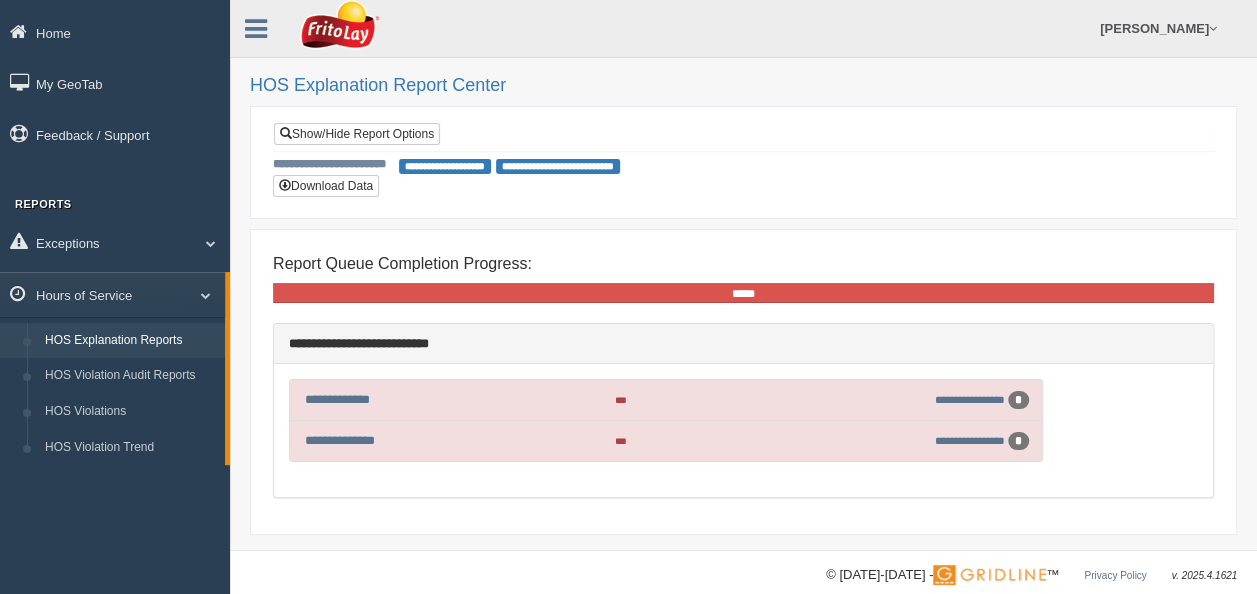 click on "**********" at bounding box center [445, 166] 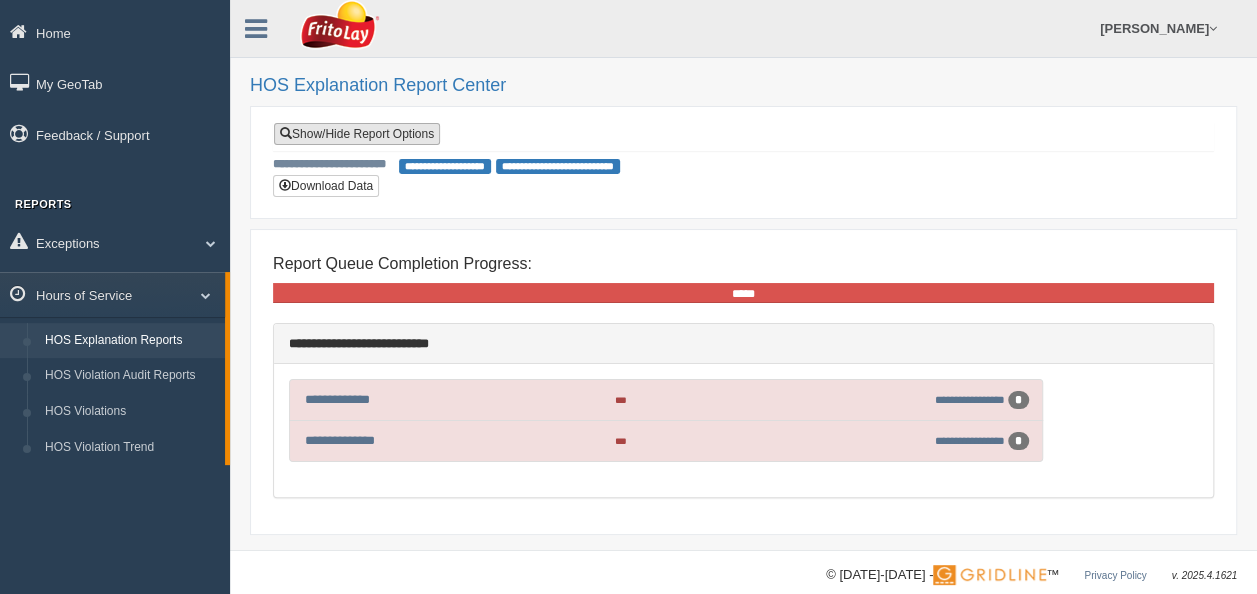 click on "Show/Hide Report Options" at bounding box center [357, 134] 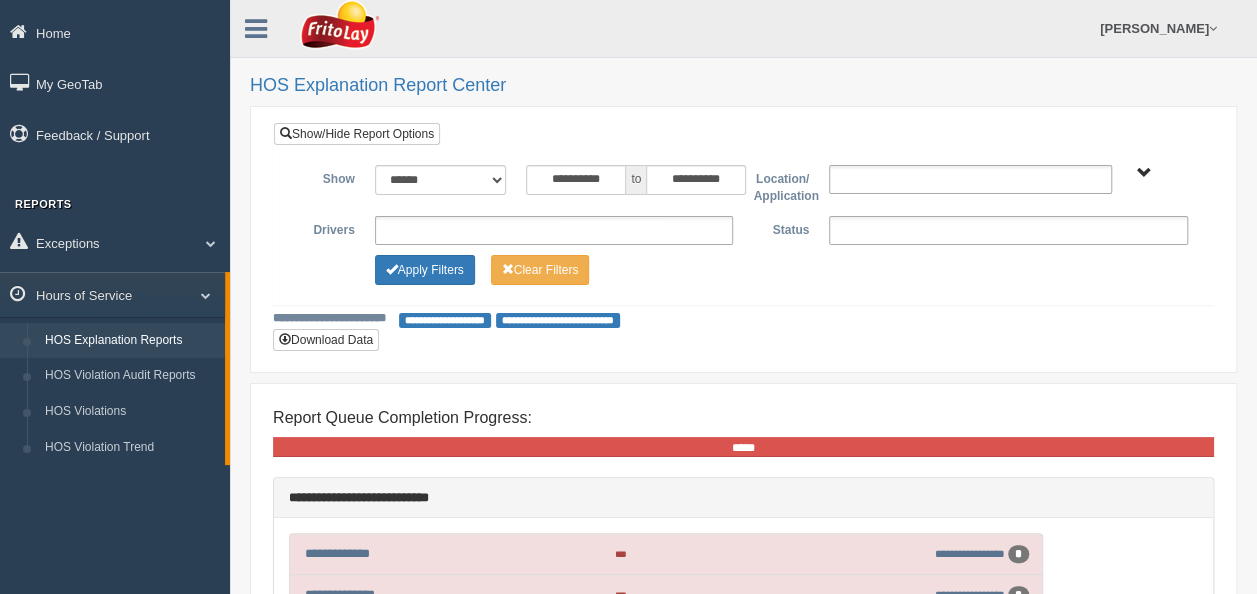 click on "to" at bounding box center (636, 180) 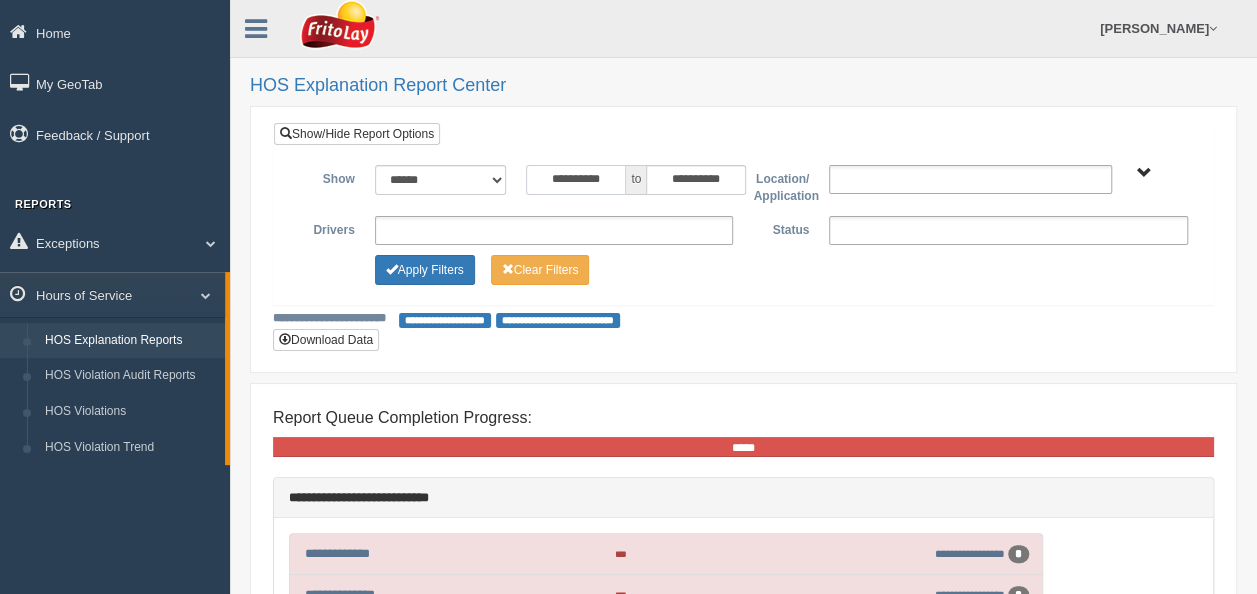 click on "**********" at bounding box center [576, 180] 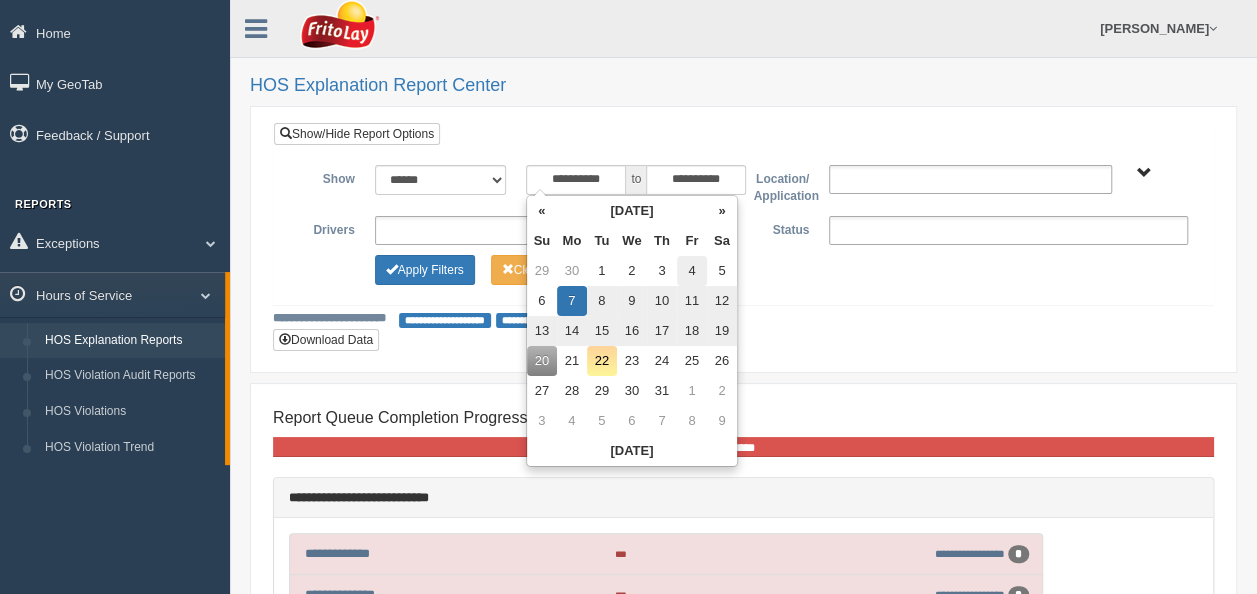 click on "4" at bounding box center [692, 271] 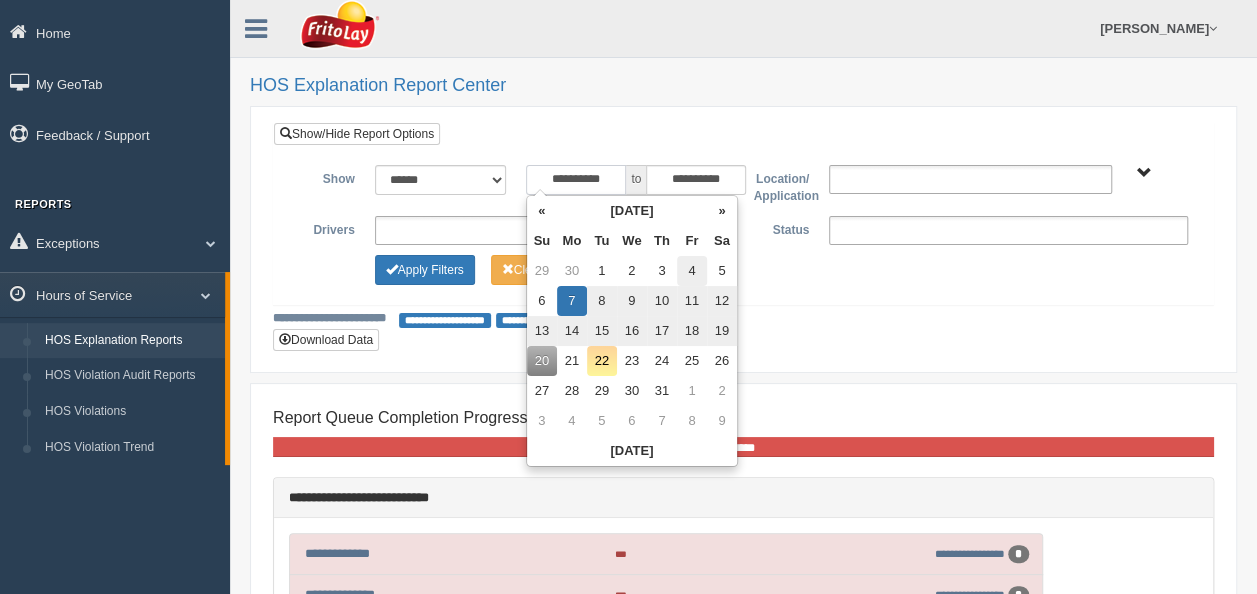 type on "**********" 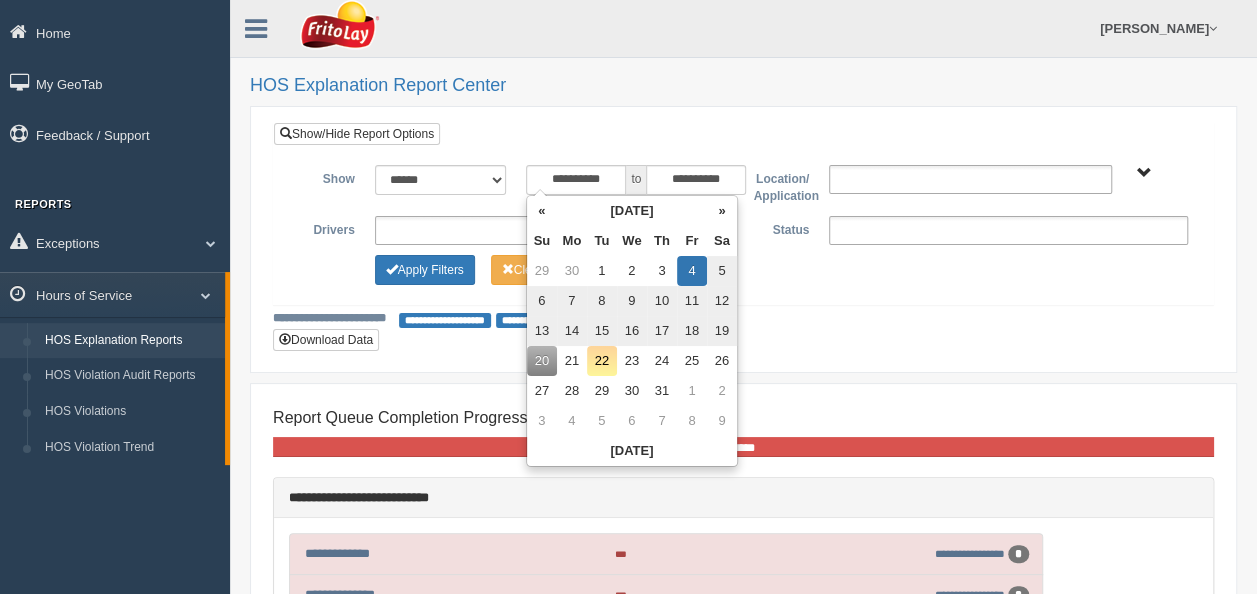 click on "**********" at bounding box center [743, 227] 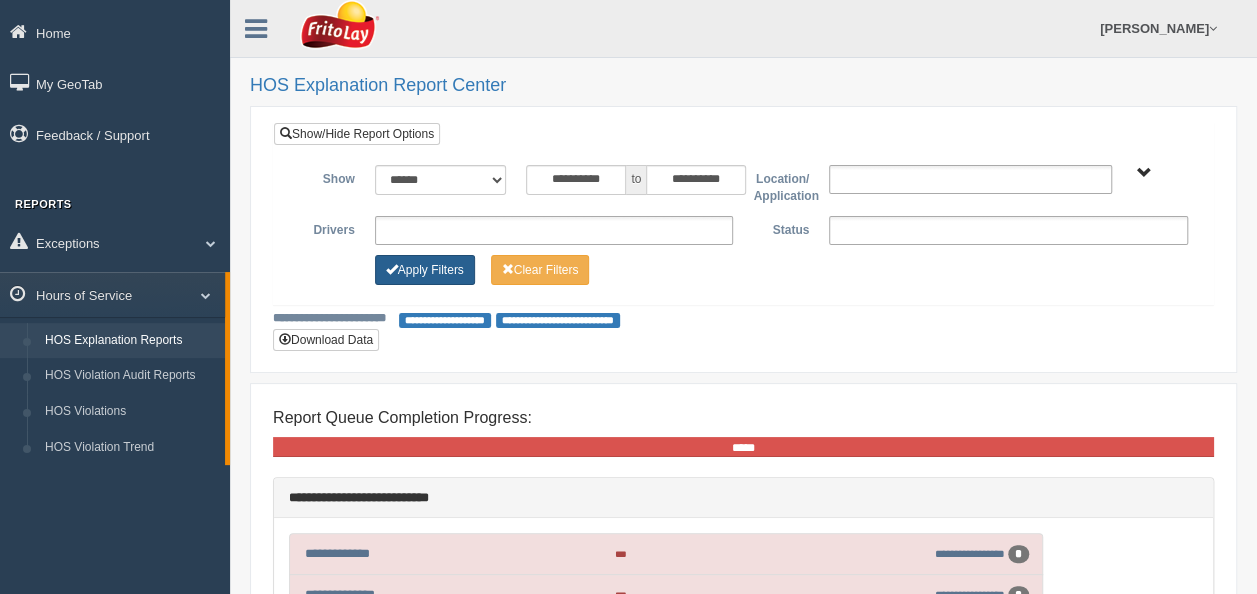 click on "Apply Filters" at bounding box center (425, 270) 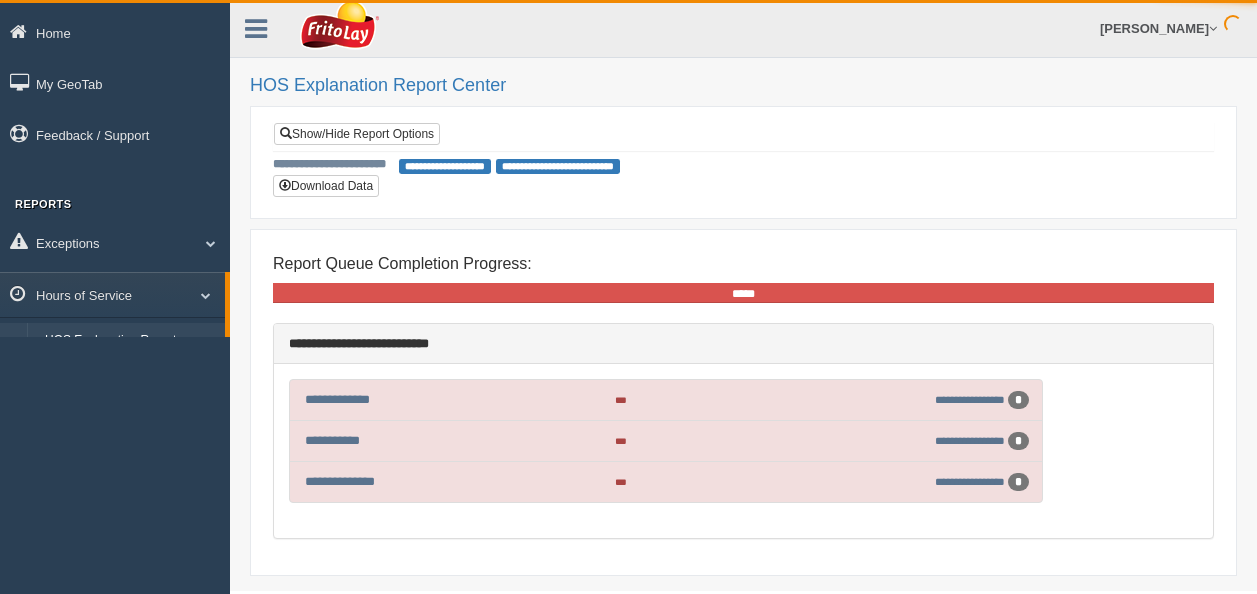 scroll, scrollTop: 0, scrollLeft: 0, axis: both 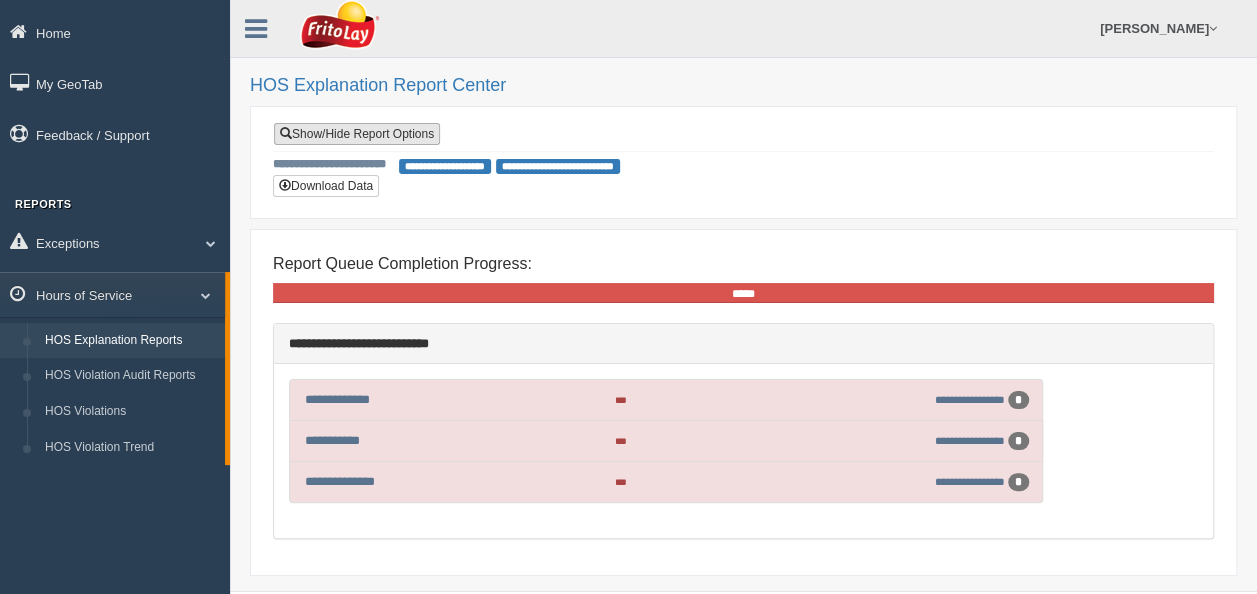 click on "Show/Hide Report Options" at bounding box center (357, 134) 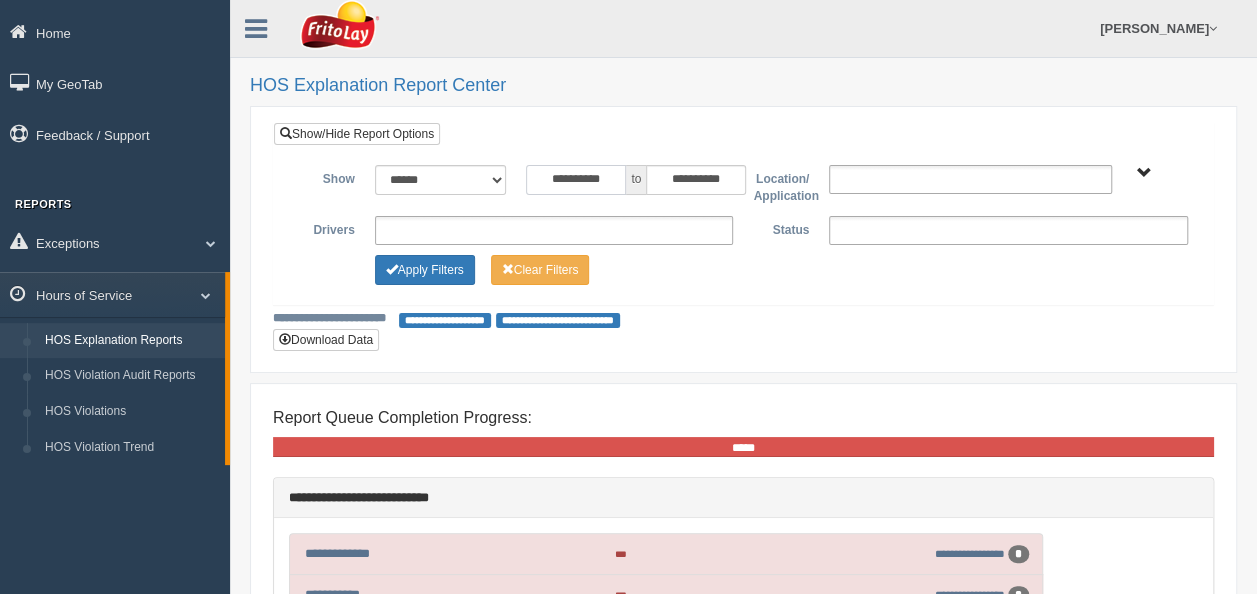 click on "**********" at bounding box center [576, 180] 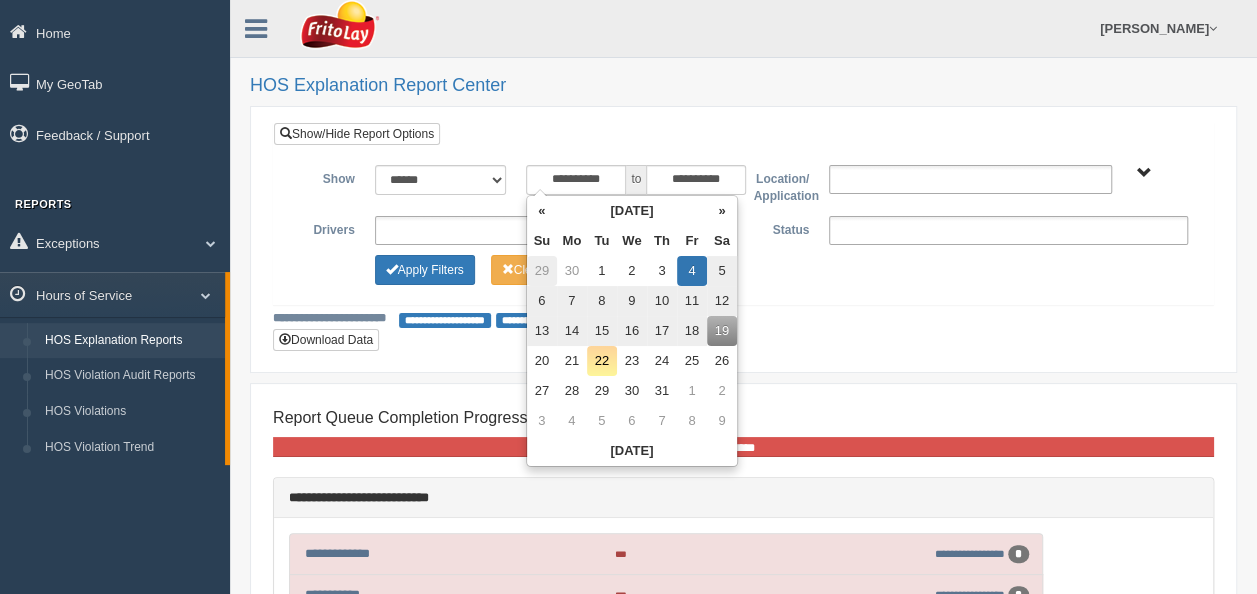 click on "29" at bounding box center (542, 271) 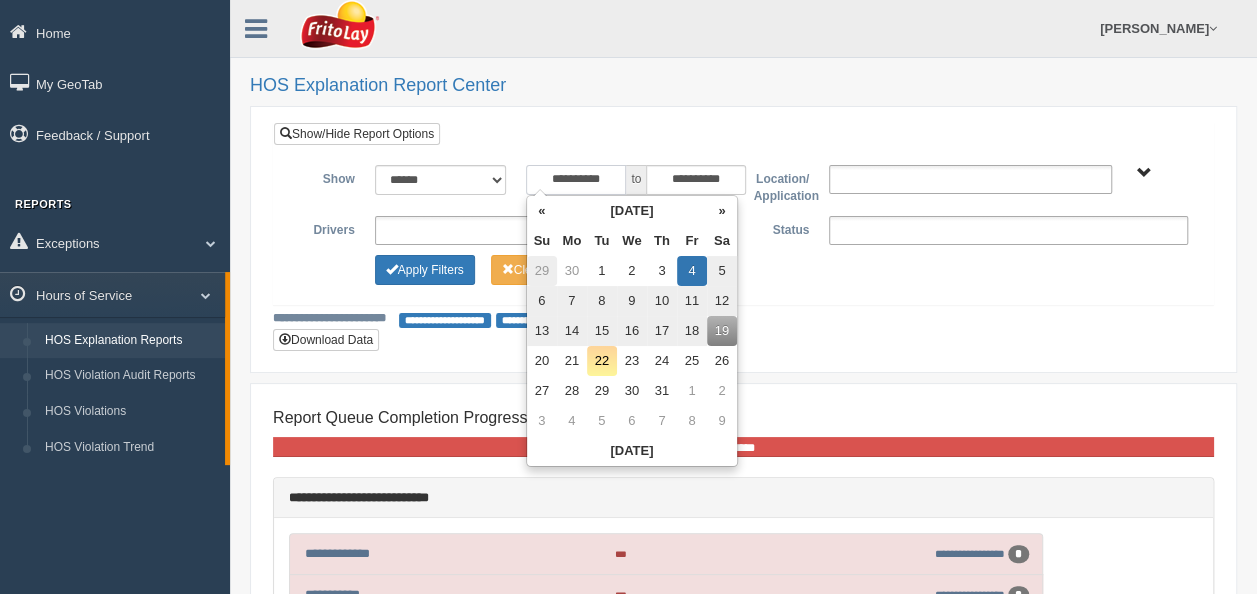 type on "**********" 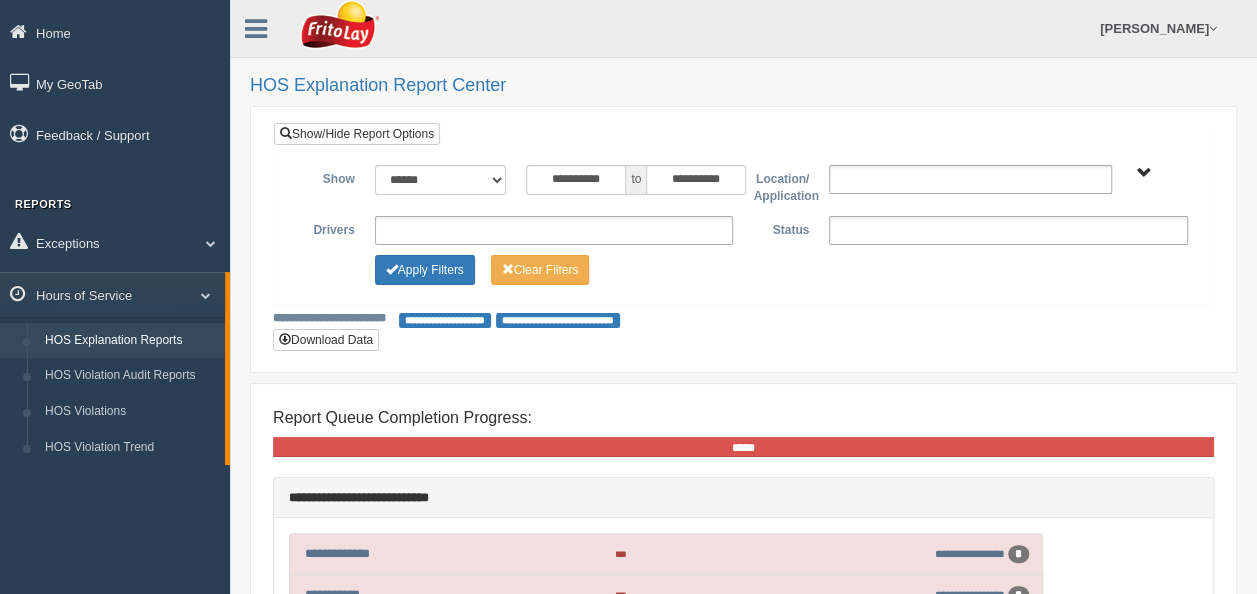 click on "**********" at bounding box center (743, 239) 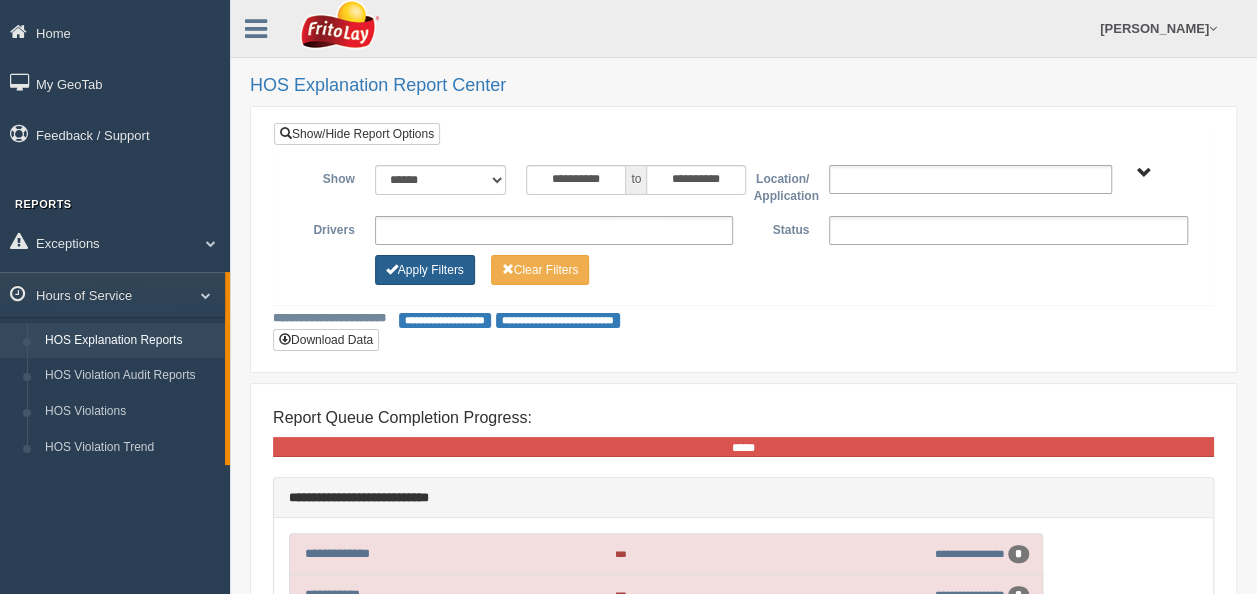 click on "Apply Filters" at bounding box center (425, 270) 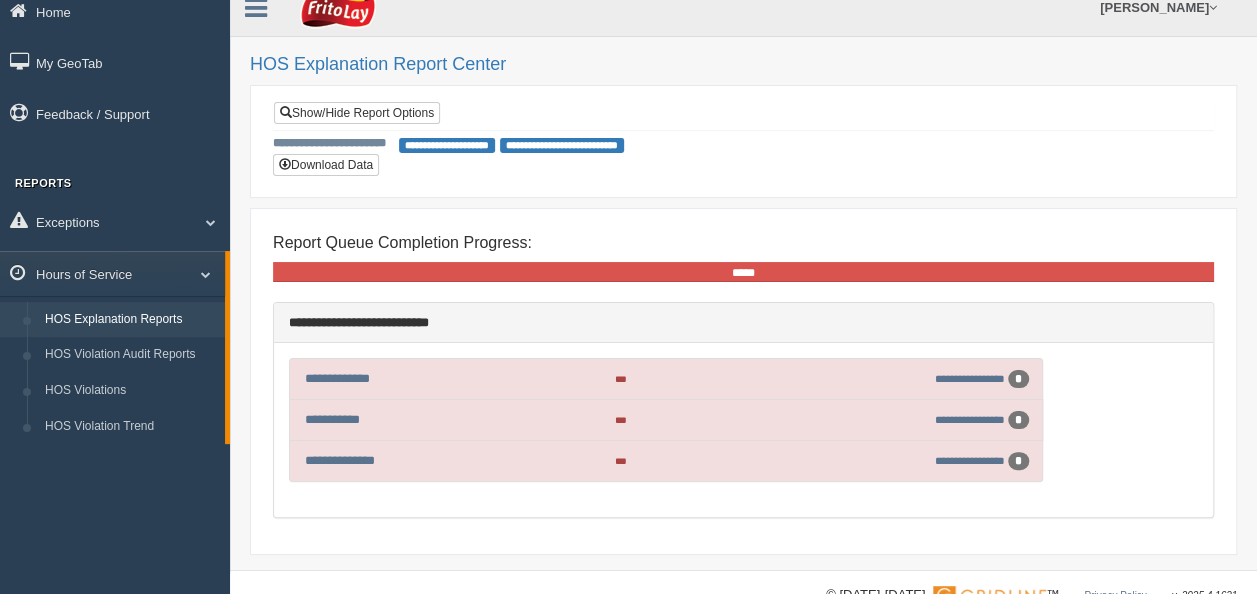 scroll, scrollTop: 0, scrollLeft: 0, axis: both 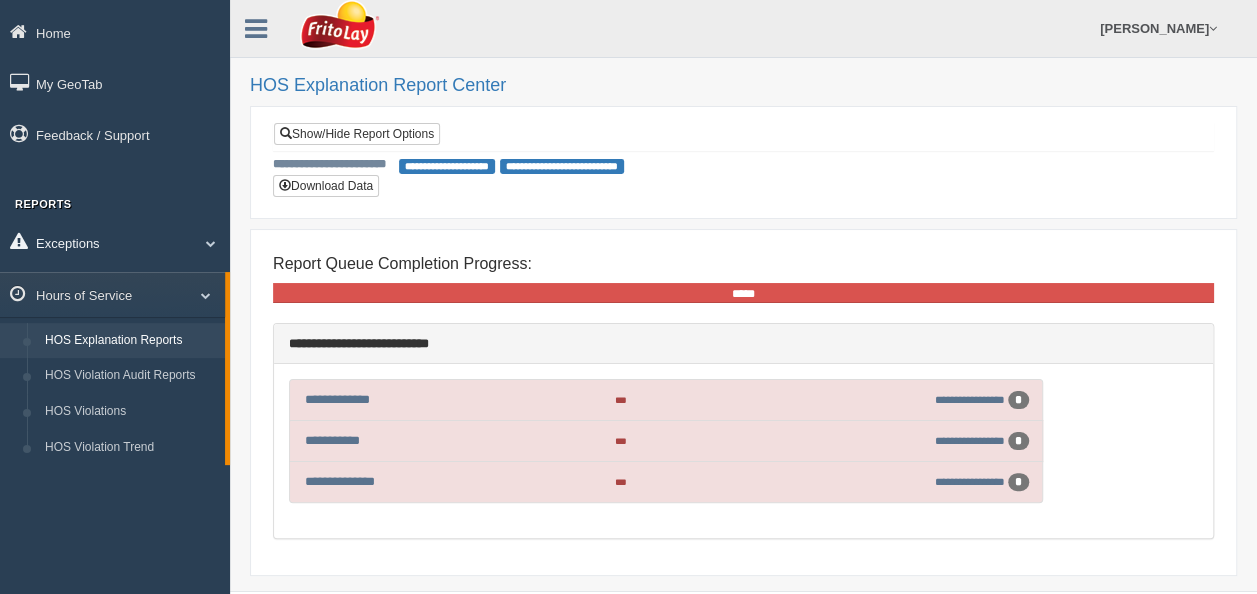 click on "Exceptions" at bounding box center (115, 242) 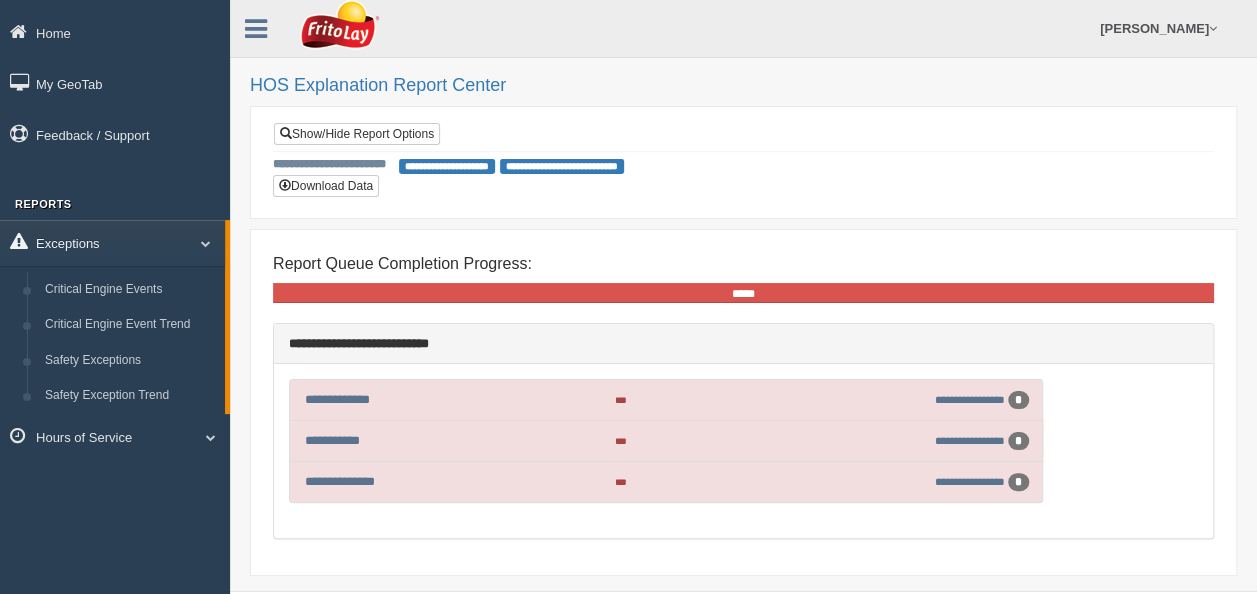 click on "Exceptions" at bounding box center (112, 242) 